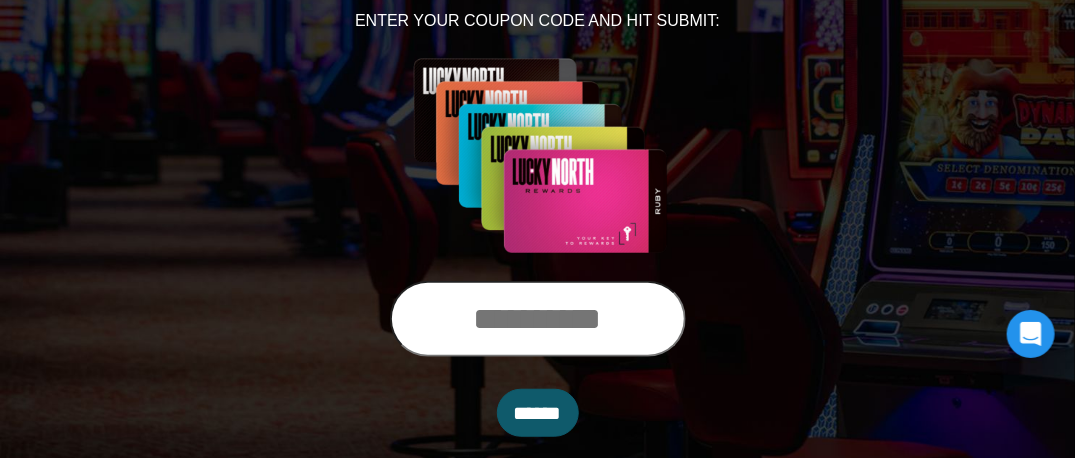 scroll, scrollTop: 300, scrollLeft: 0, axis: vertical 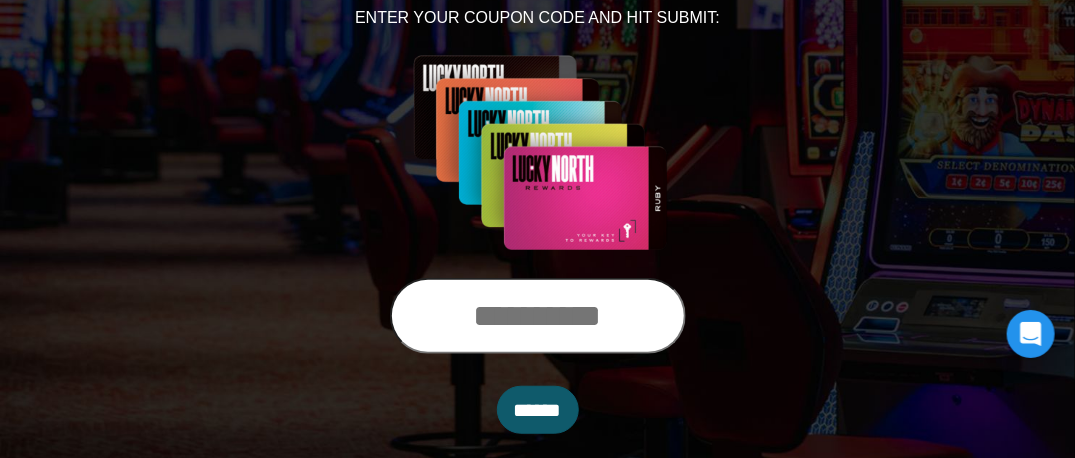 click at bounding box center [538, 316] 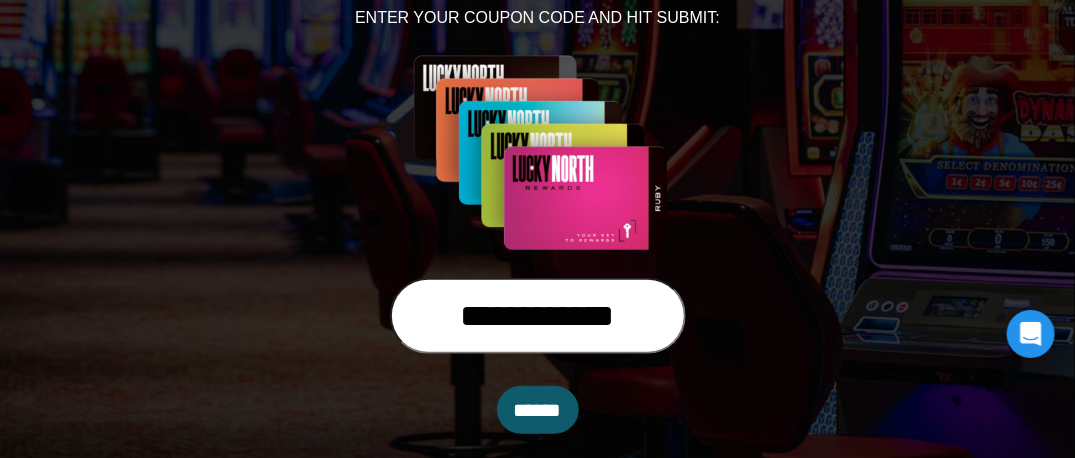 type on "**********" 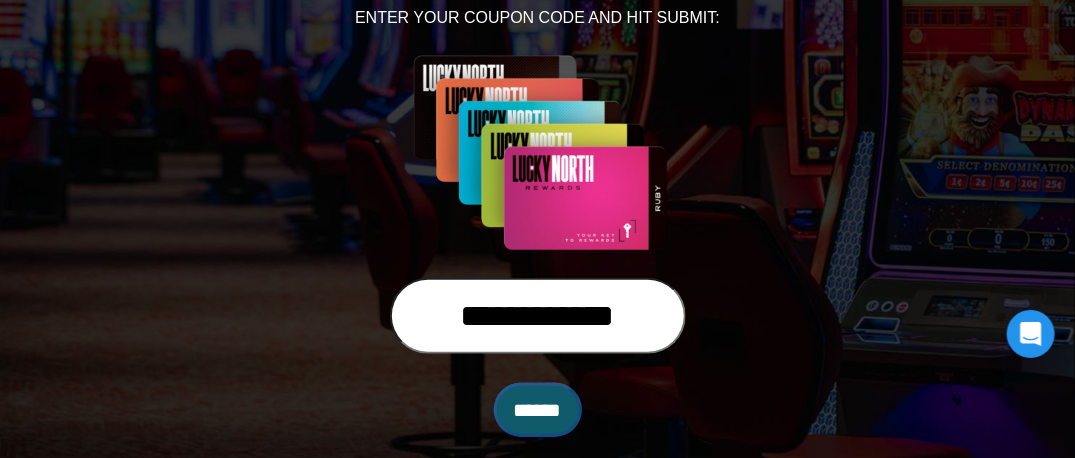 click on "******" at bounding box center [538, 410] 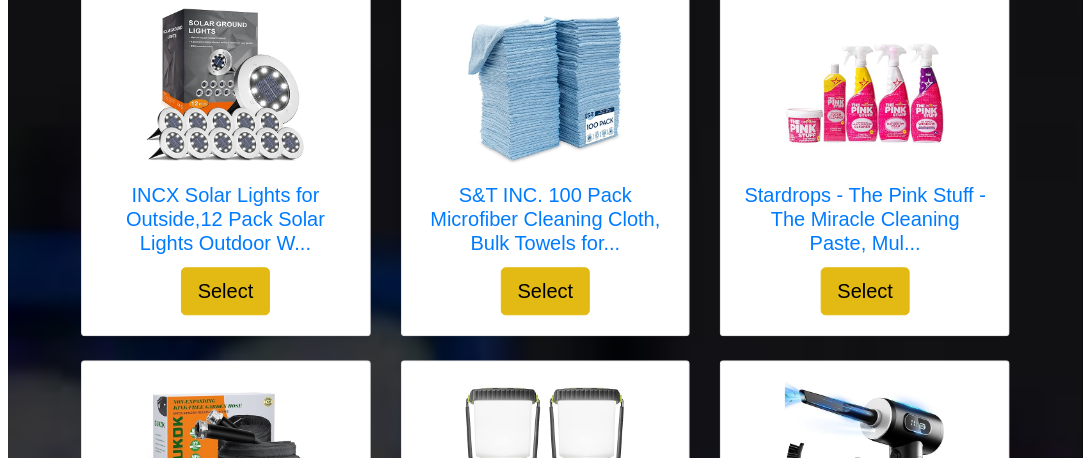 scroll, scrollTop: 1500, scrollLeft: 0, axis: vertical 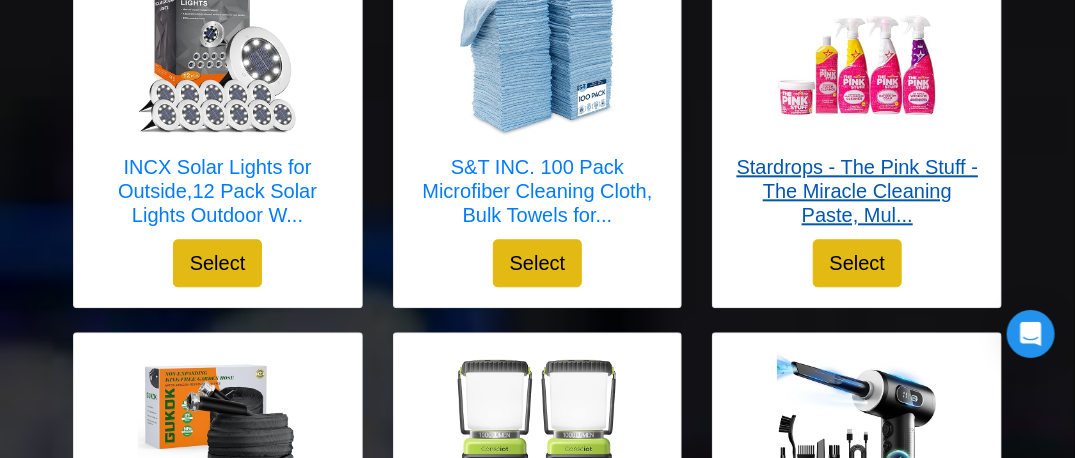 click on "Stardrops - The Pink Stuff - The Miracle Cleaning Paste, Mul..." at bounding box center (857, 191) 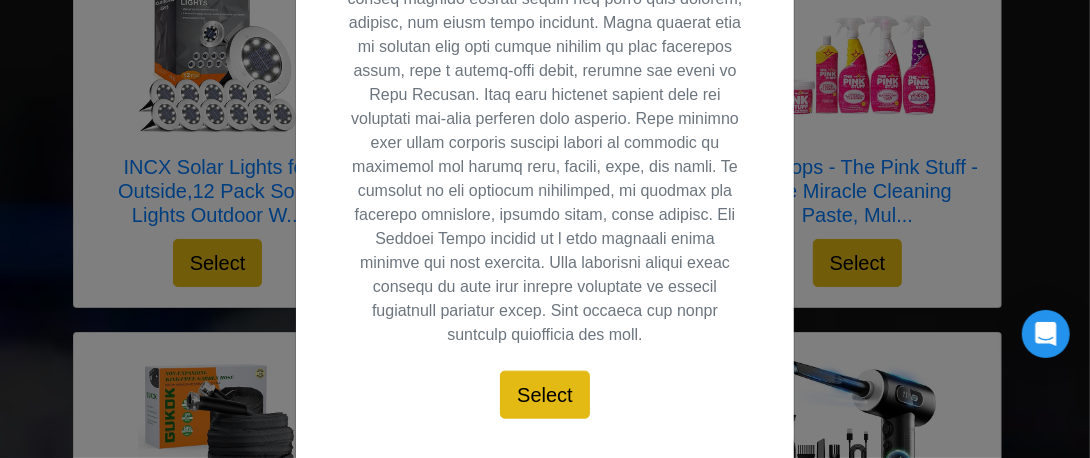scroll, scrollTop: 973, scrollLeft: 0, axis: vertical 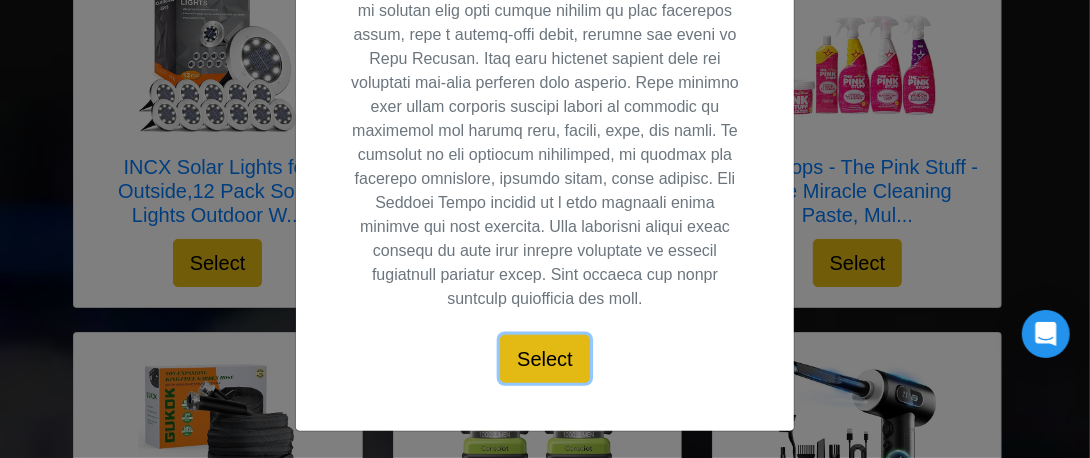 click on "Select" at bounding box center (545, 359) 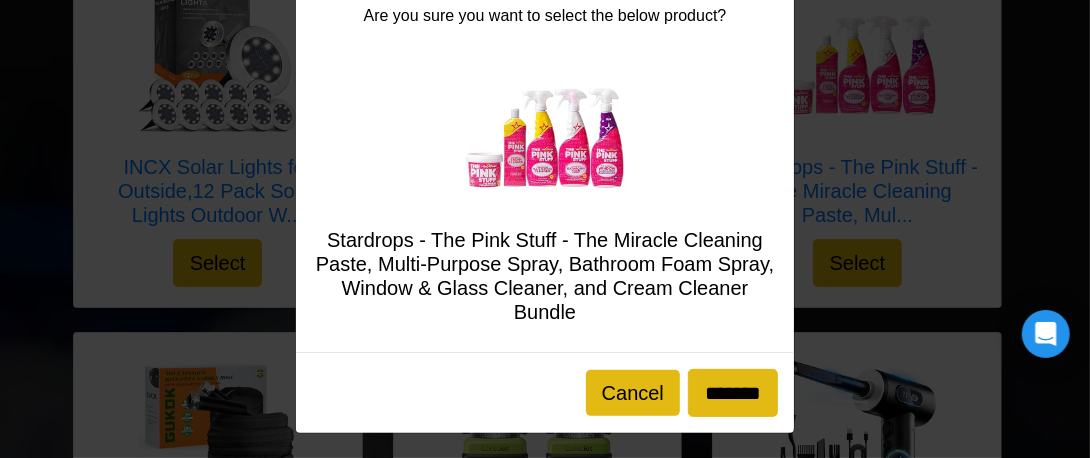 scroll, scrollTop: 111, scrollLeft: 0, axis: vertical 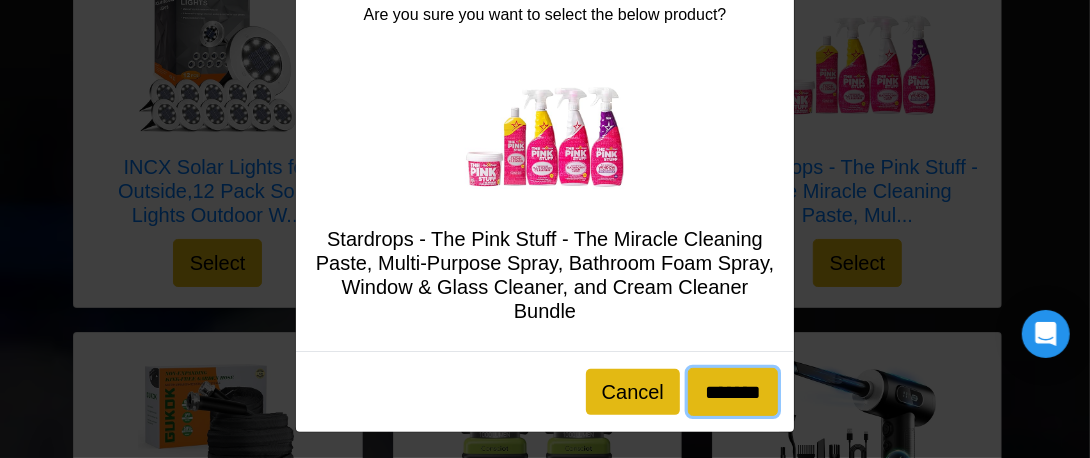 click on "*******" at bounding box center (733, 392) 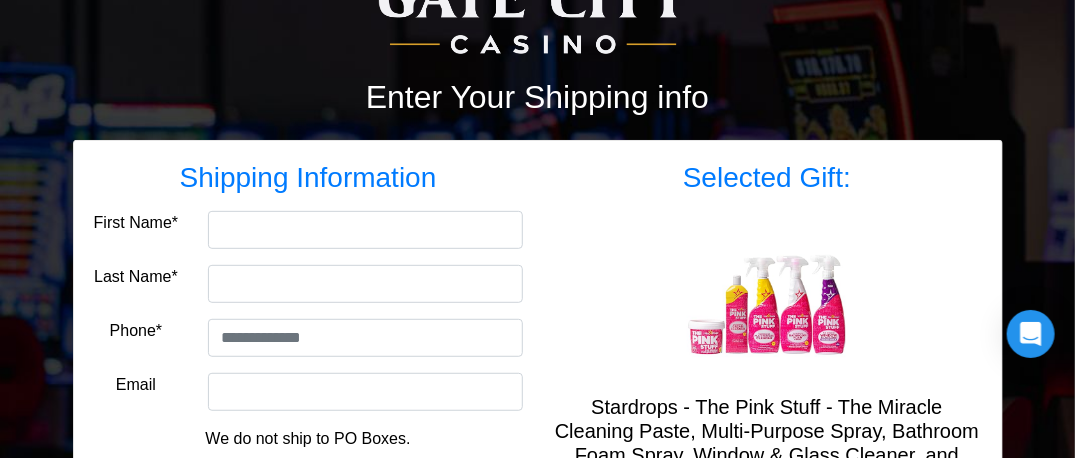 scroll, scrollTop: 200, scrollLeft: 0, axis: vertical 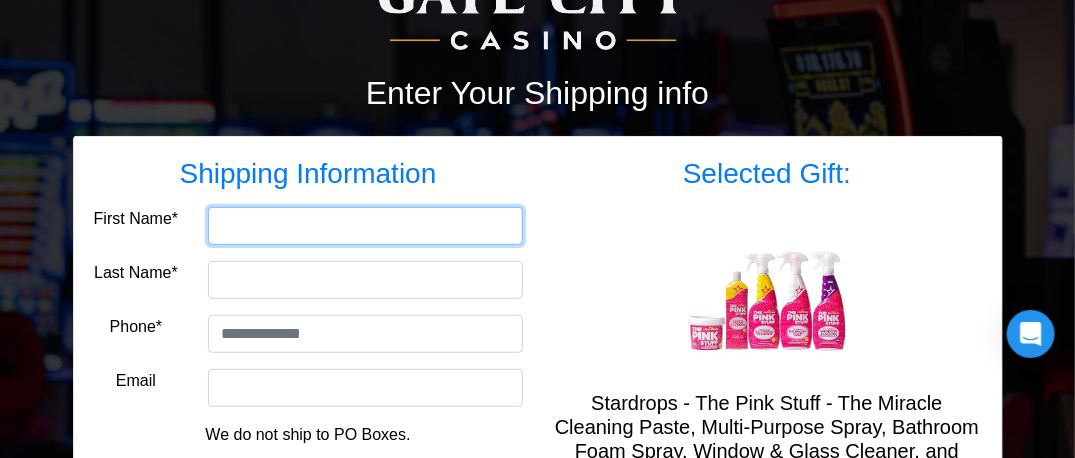 click on "First Name*" at bounding box center (365, 226) 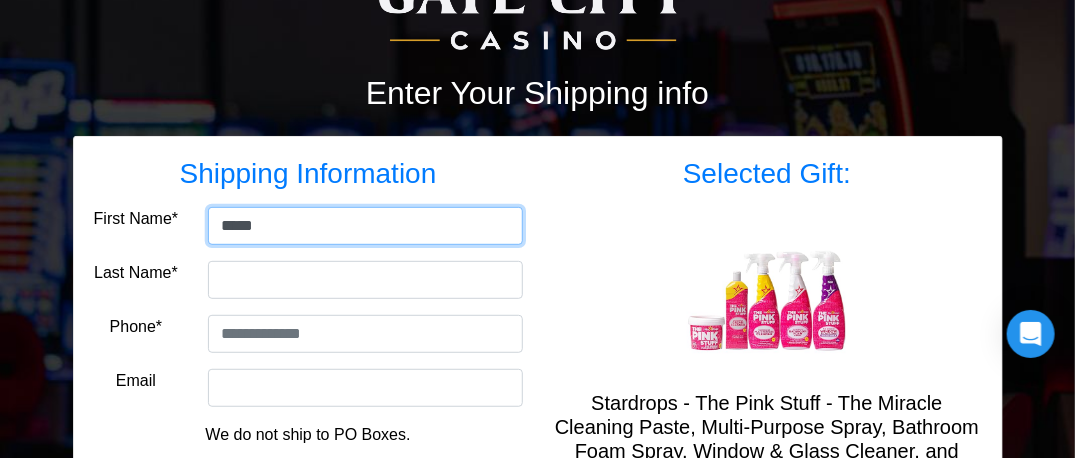 type on "*********" 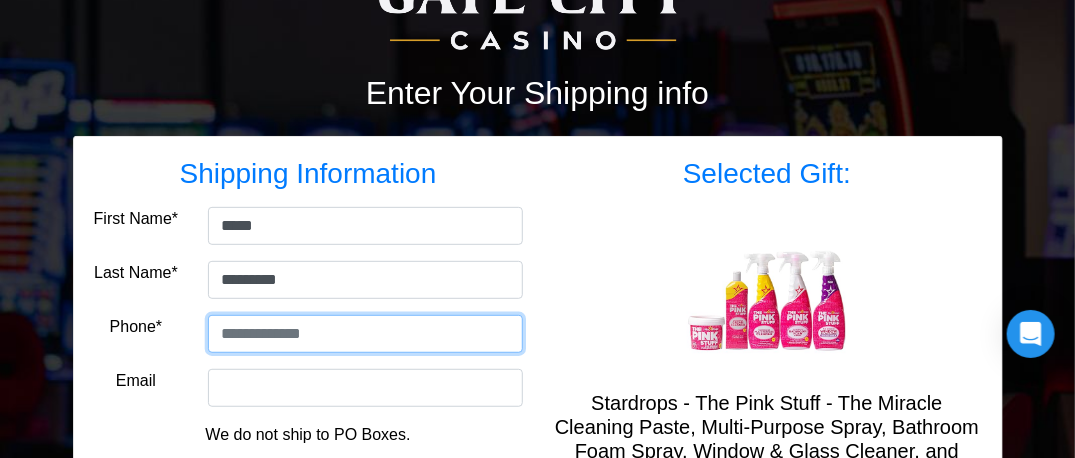 type on "**********" 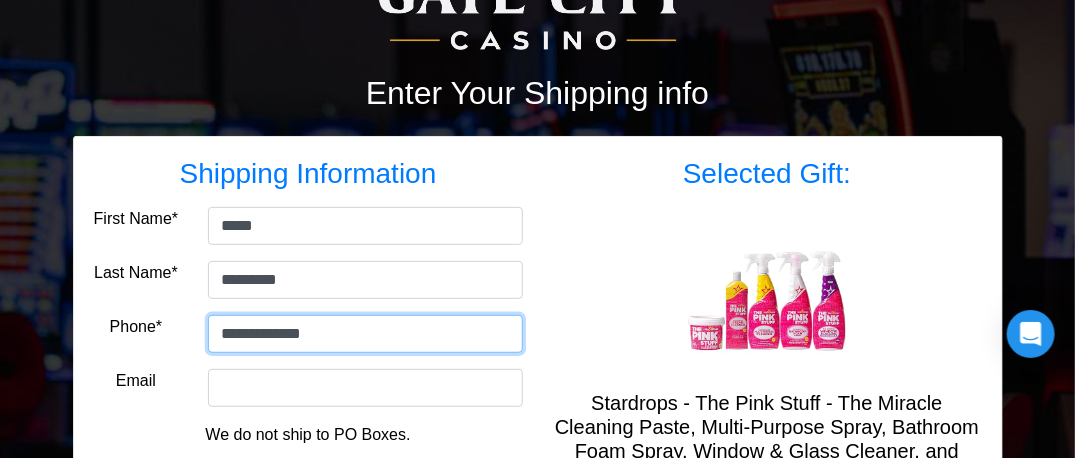 type on "**********" 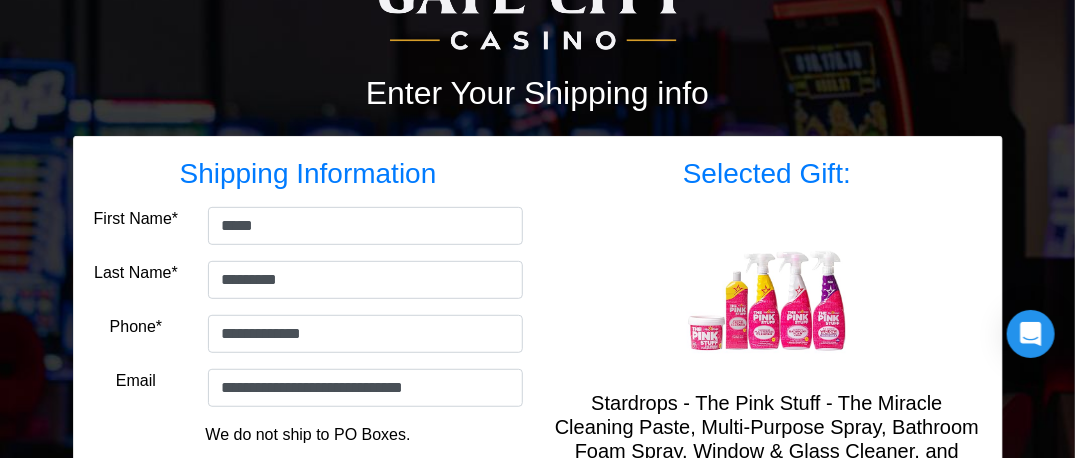 type on "**********" 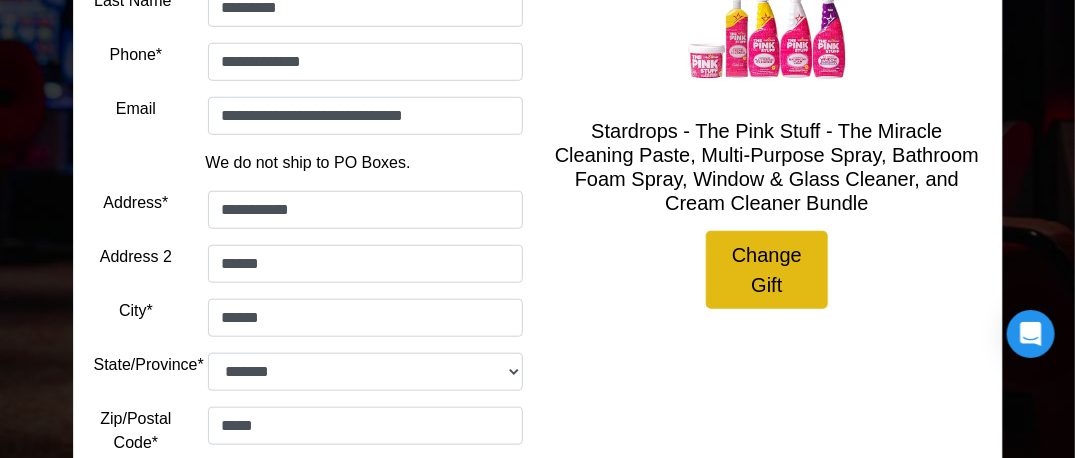 scroll, scrollTop: 500, scrollLeft: 0, axis: vertical 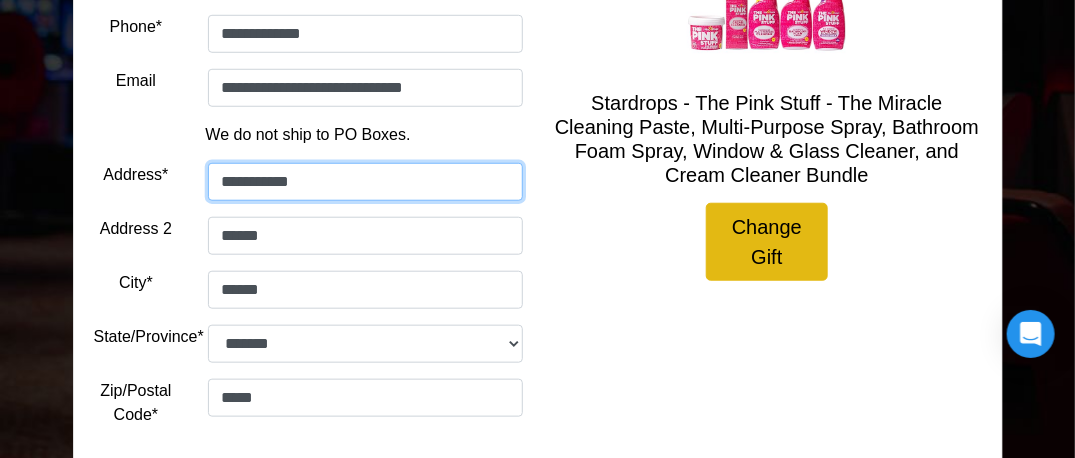 click on "**********" at bounding box center (365, 182) 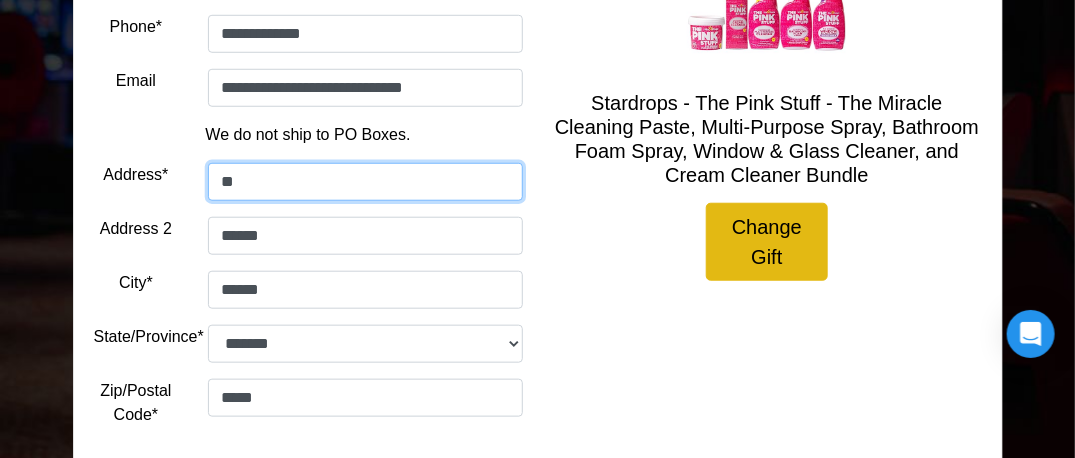 type on "*" 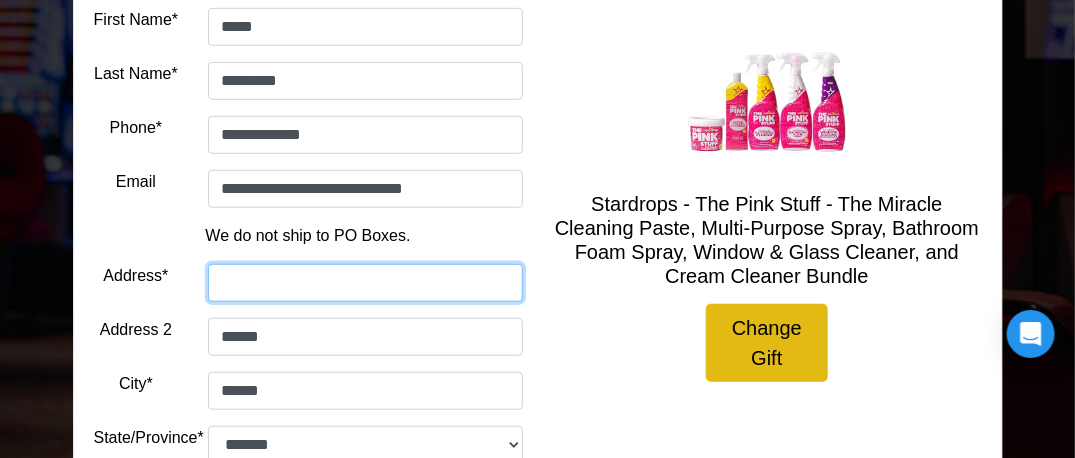 scroll, scrollTop: 200, scrollLeft: 0, axis: vertical 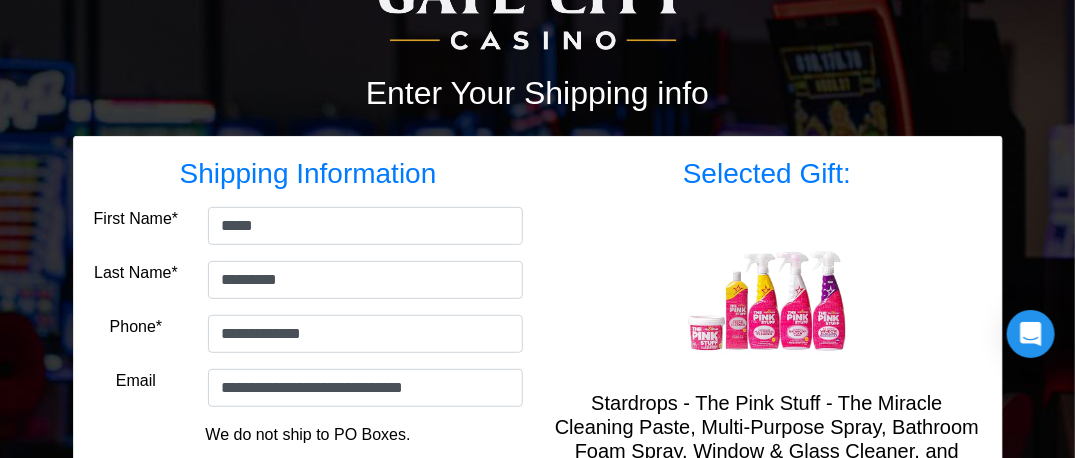 type 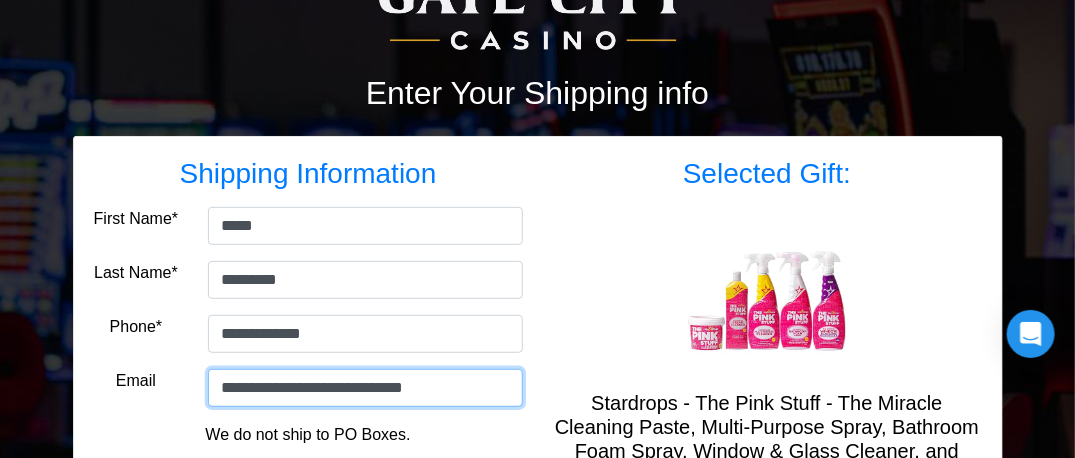 click on "**********" at bounding box center (365, 388) 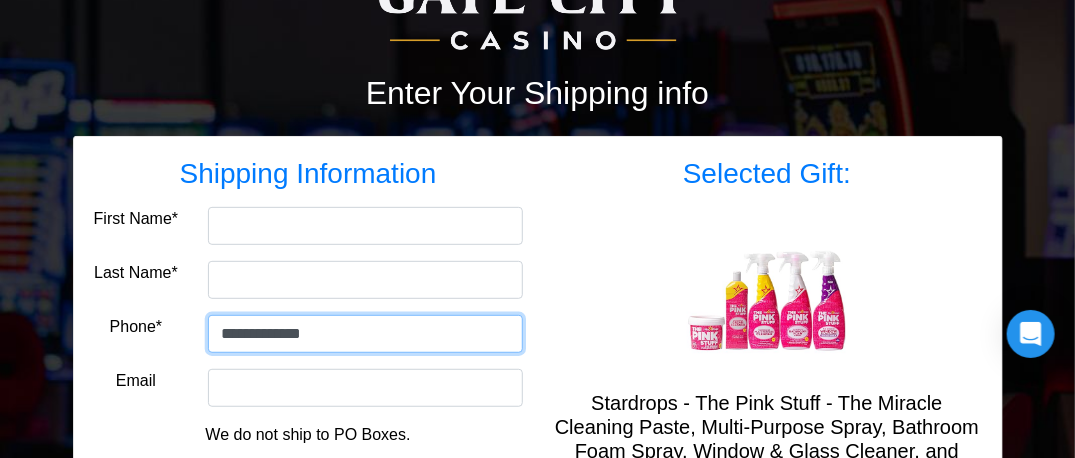 type 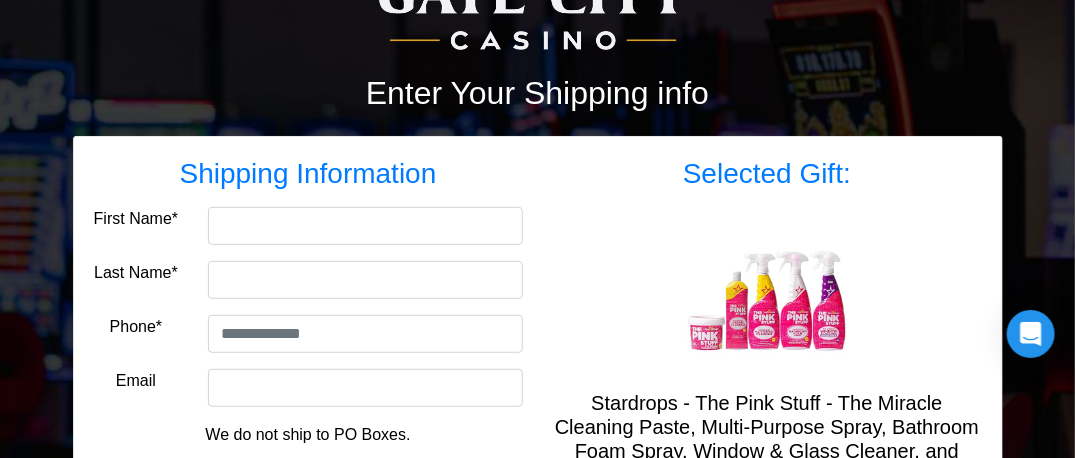 select 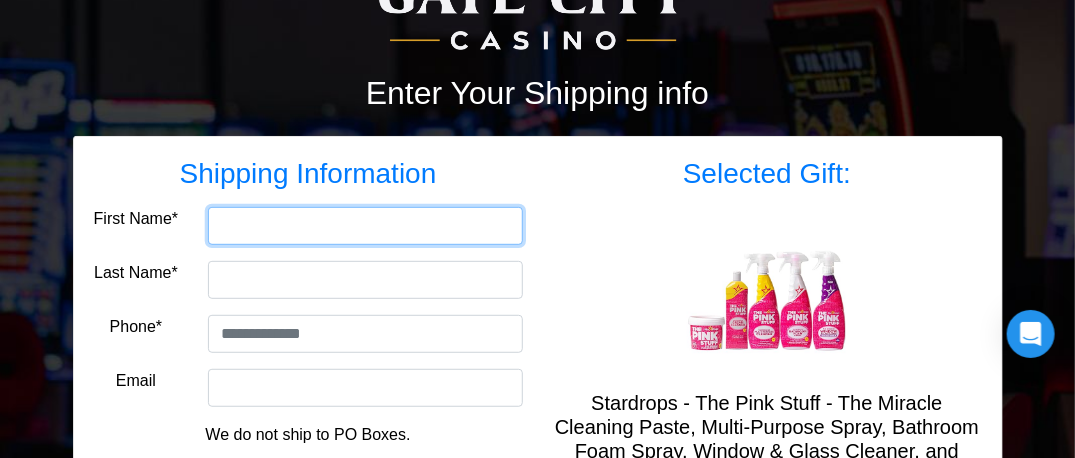 click on "First Name*" at bounding box center [365, 226] 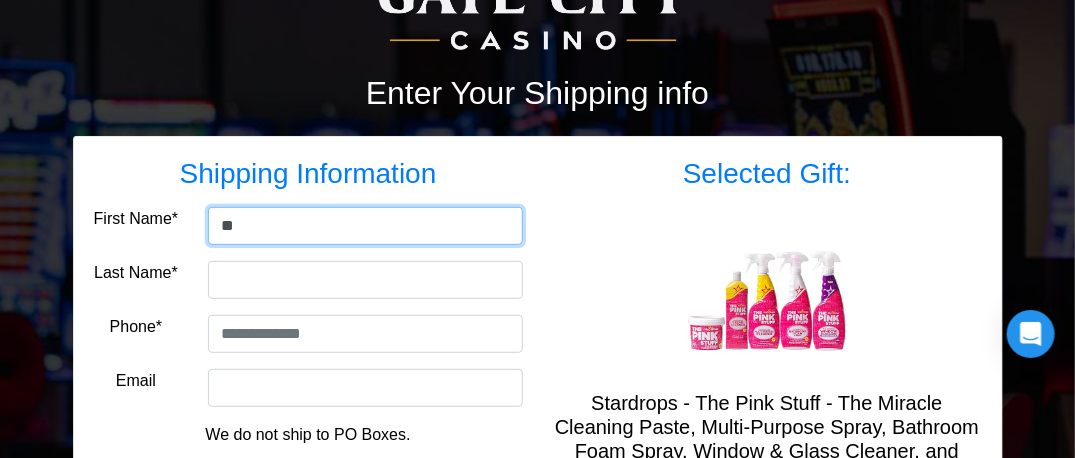 type on "**" 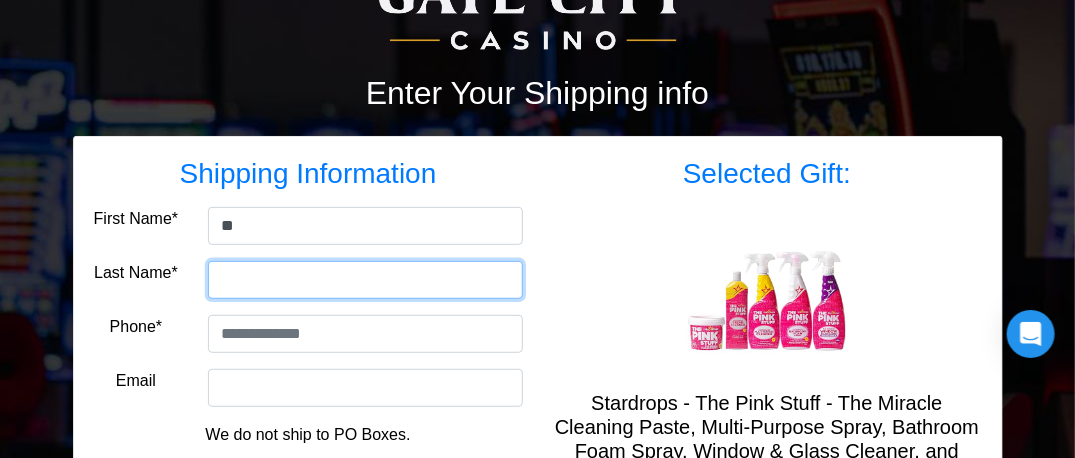 click on "Last Name*" at bounding box center [365, 280] 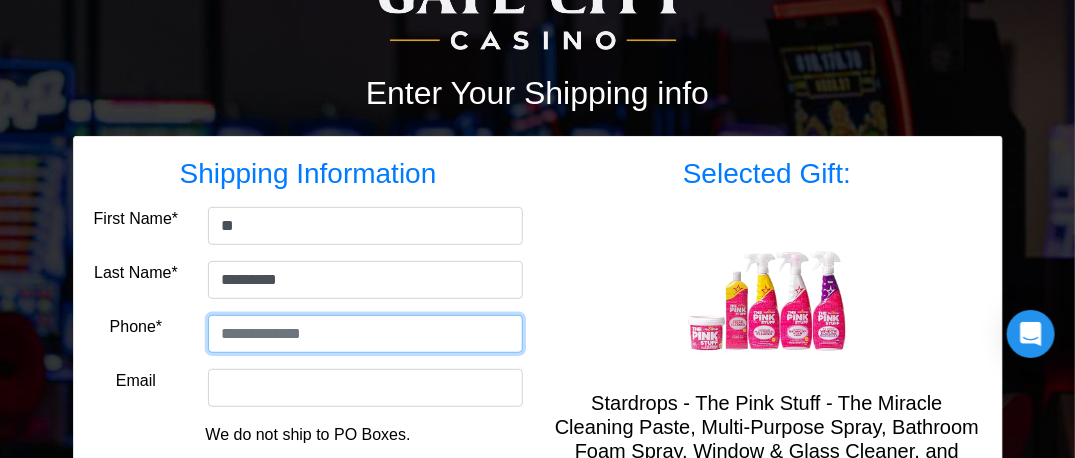 type on "**********" 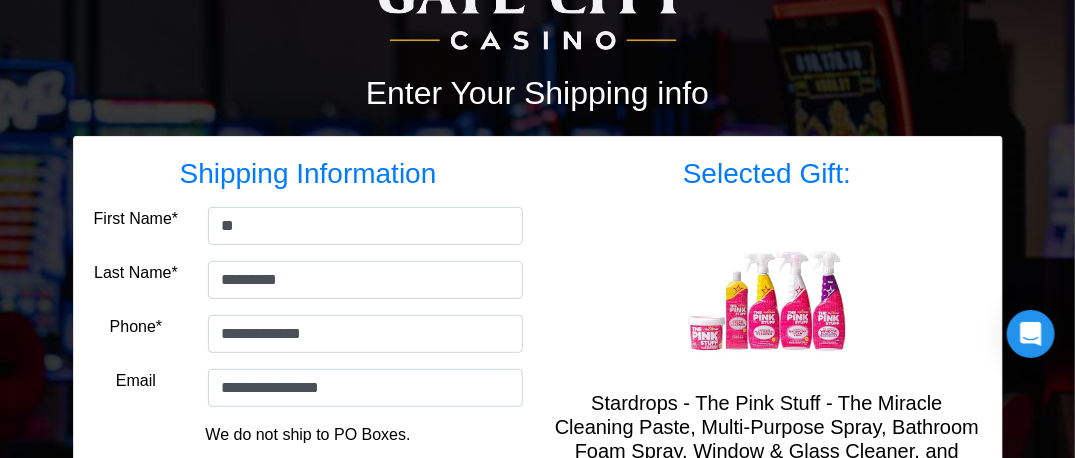 type on "**********" 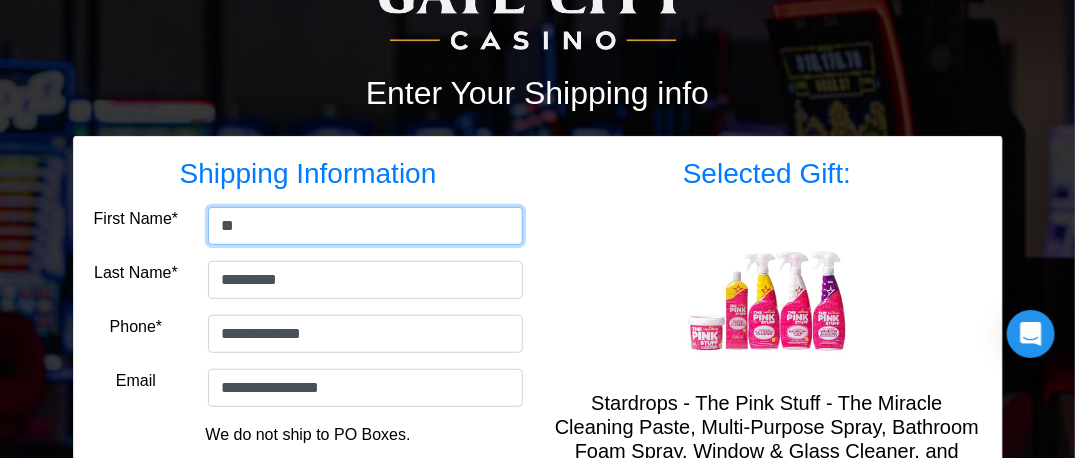 click on "**" at bounding box center [365, 226] 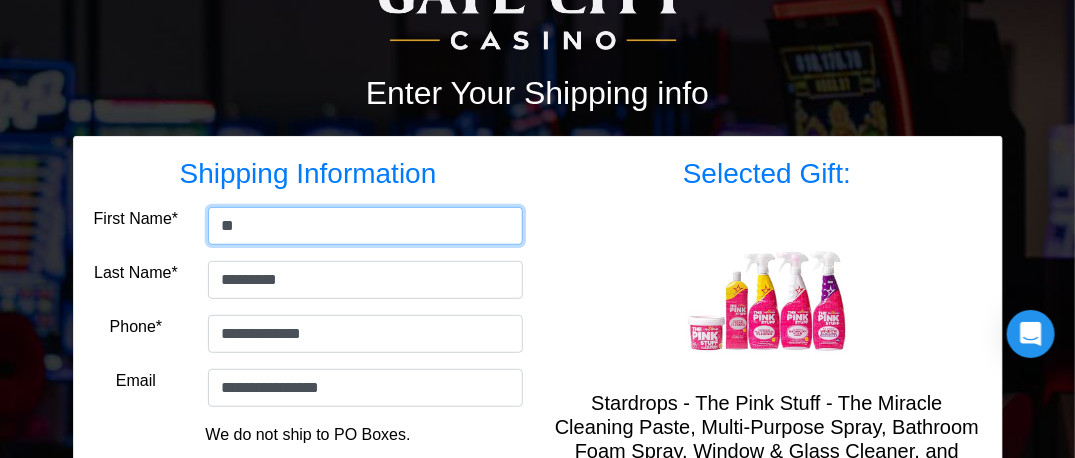 click on "**" at bounding box center [365, 226] 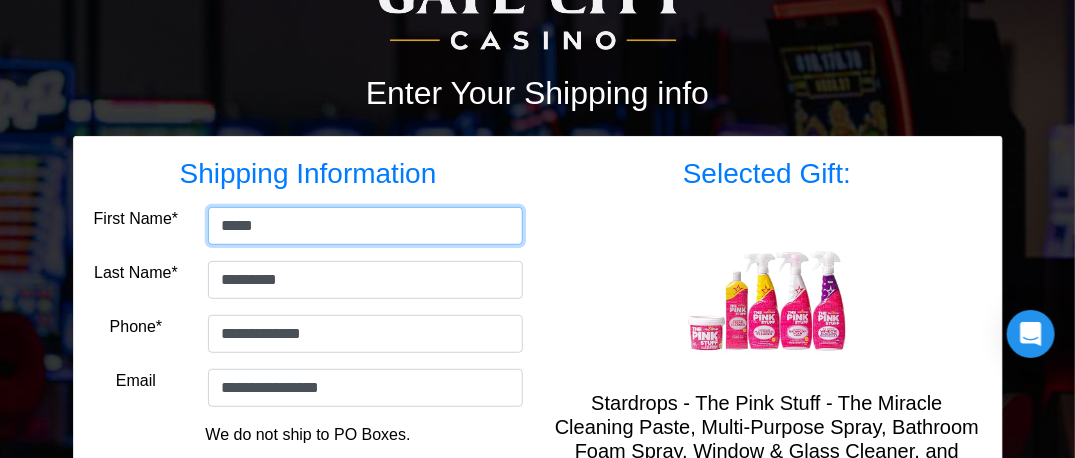 type on "*****" 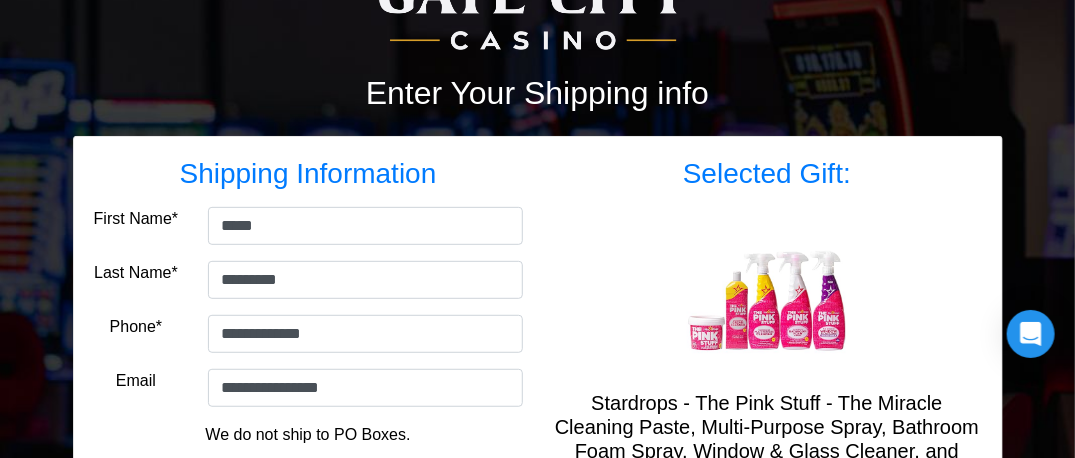 click on "Shipping Information" at bounding box center (308, 174) 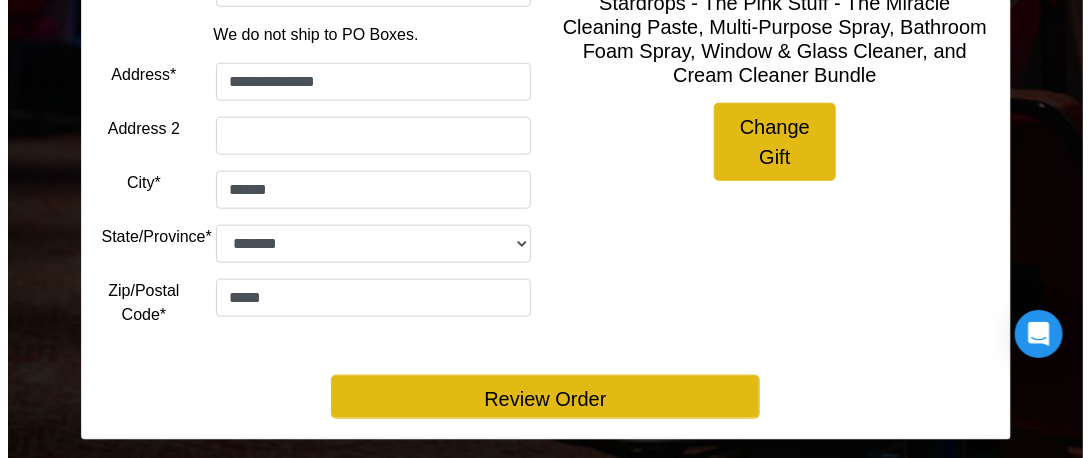 scroll, scrollTop: 628, scrollLeft: 0, axis: vertical 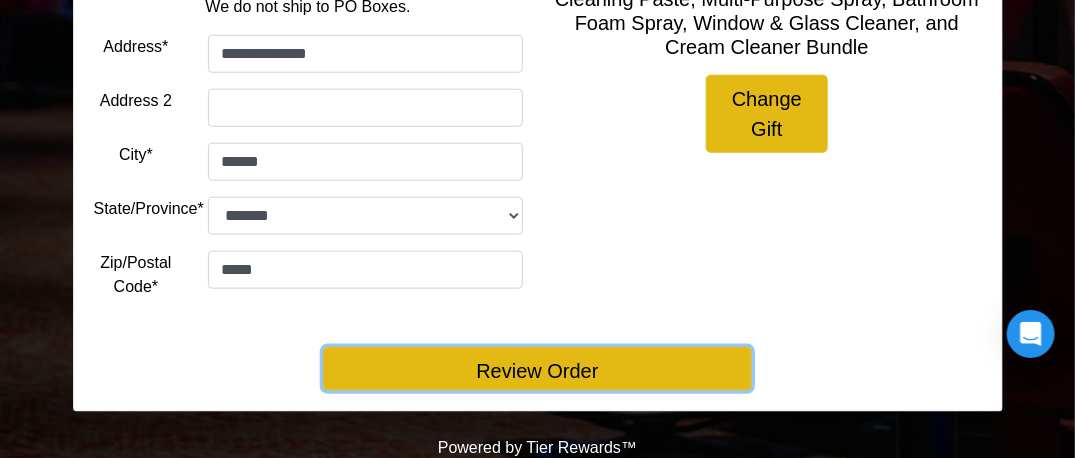 click on "Review Order" at bounding box center [537, 369] 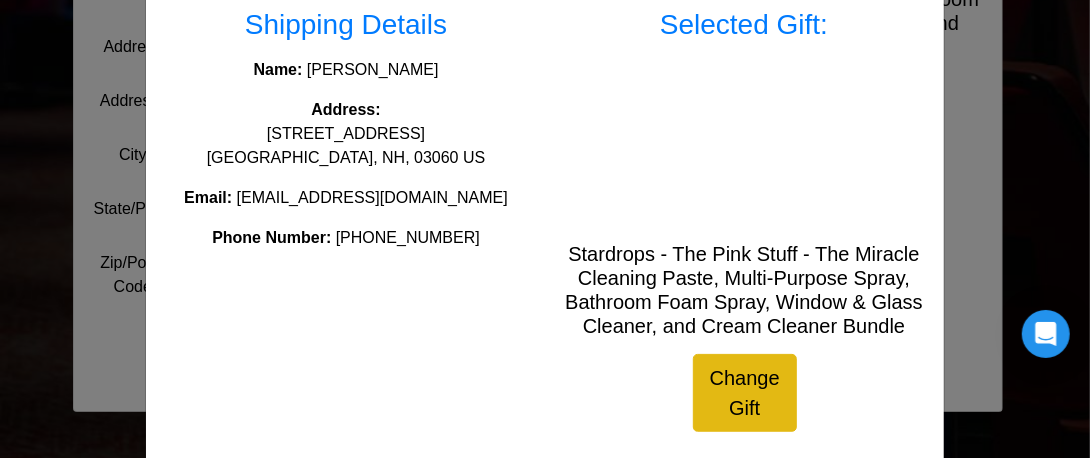 scroll, scrollTop: 209, scrollLeft: 0, axis: vertical 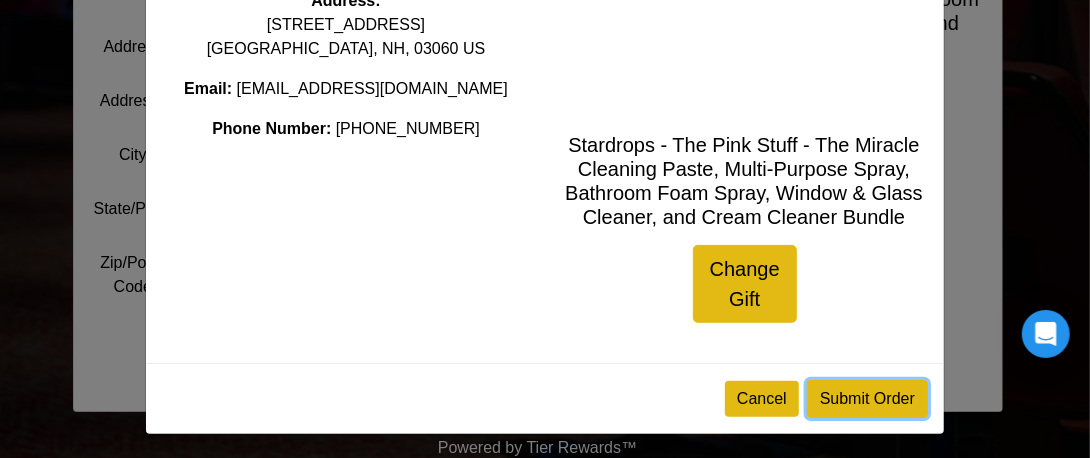 click on "Submit Order" at bounding box center (867, 399) 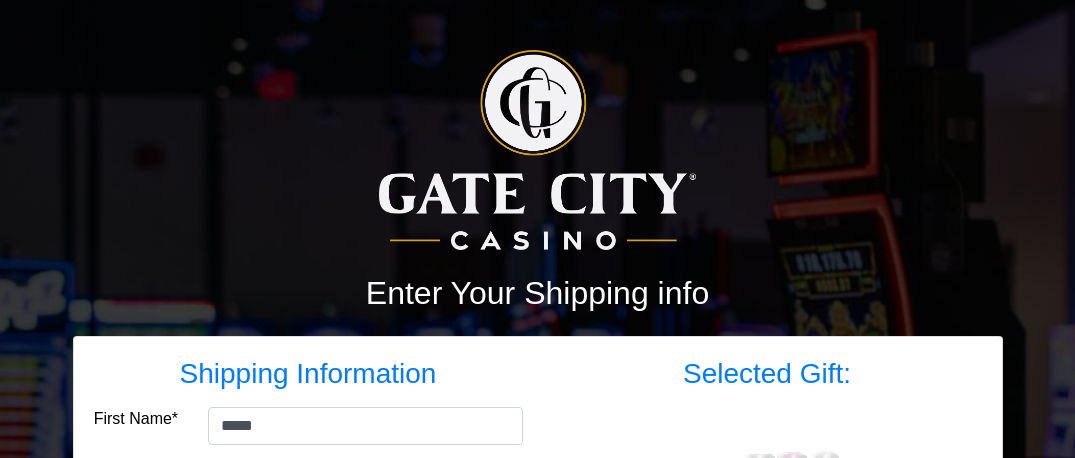 select on "**" 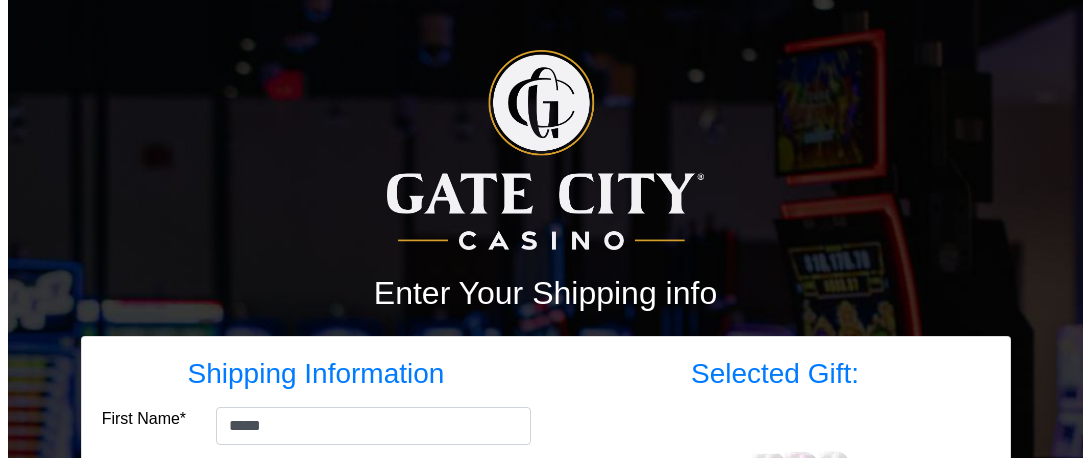 scroll, scrollTop: 628, scrollLeft: 0, axis: vertical 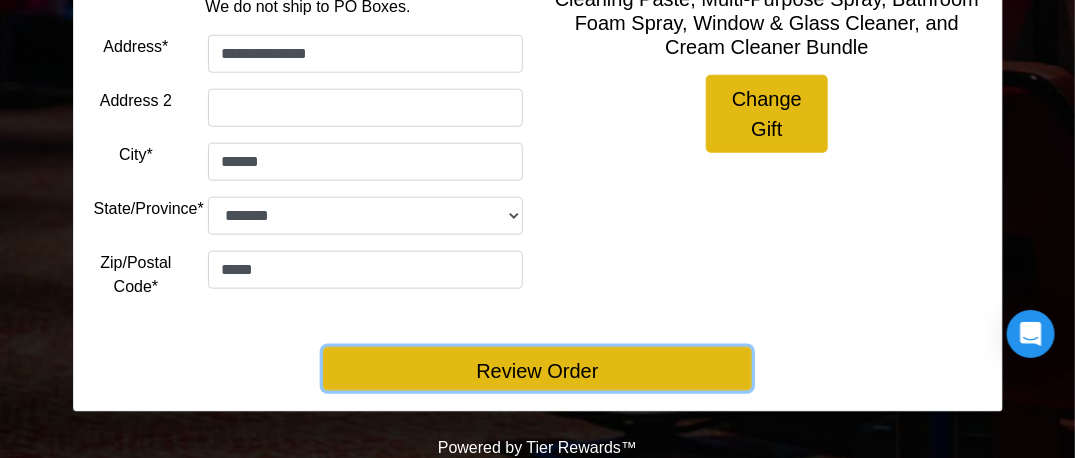 click on "Review Order" at bounding box center (537, 369) 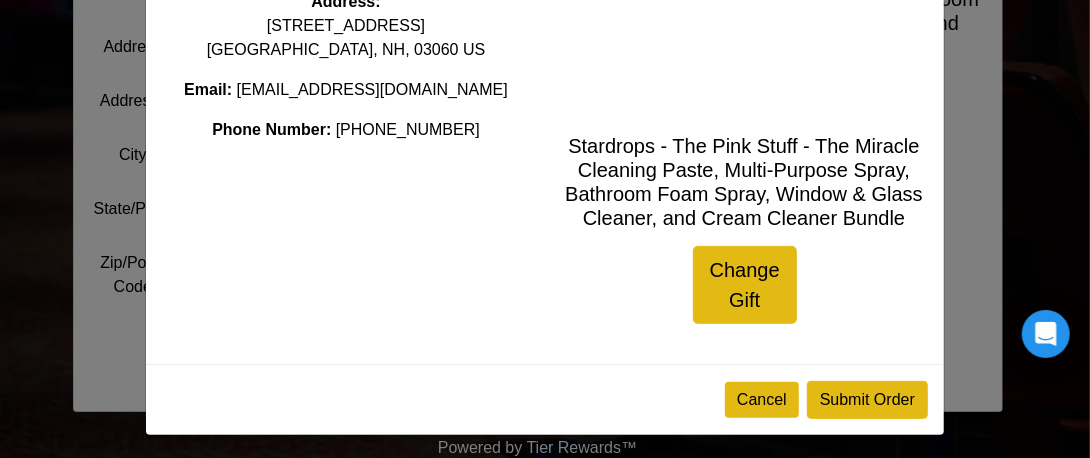 scroll, scrollTop: 209, scrollLeft: 0, axis: vertical 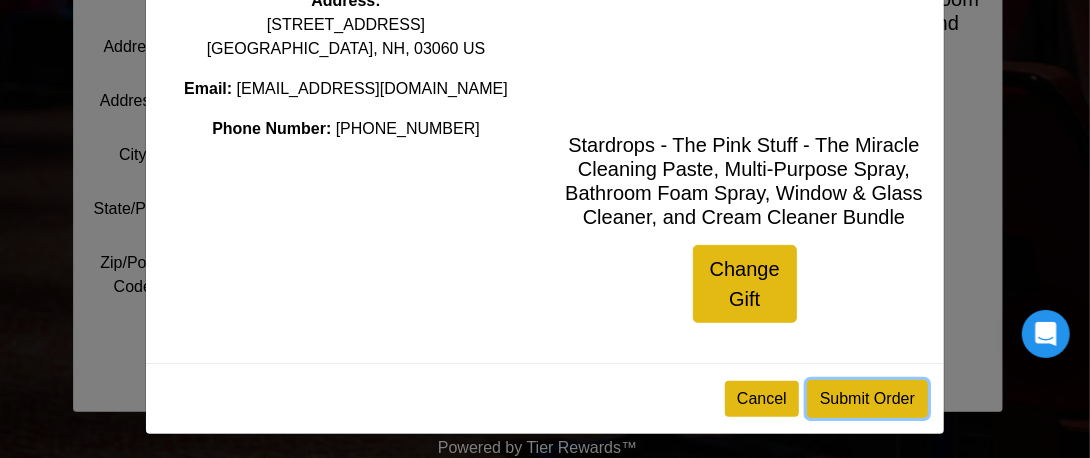 click on "Submit Order" at bounding box center (867, 399) 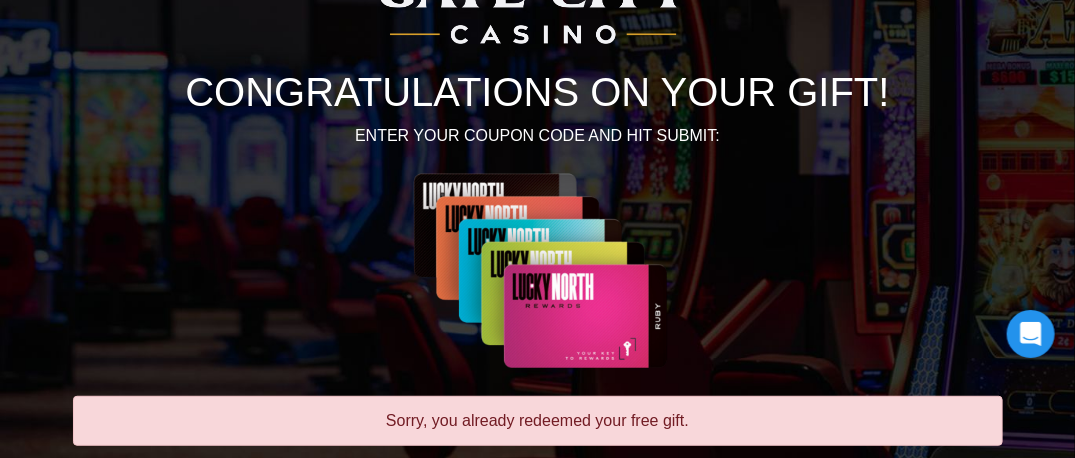 scroll, scrollTop: 0, scrollLeft: 0, axis: both 